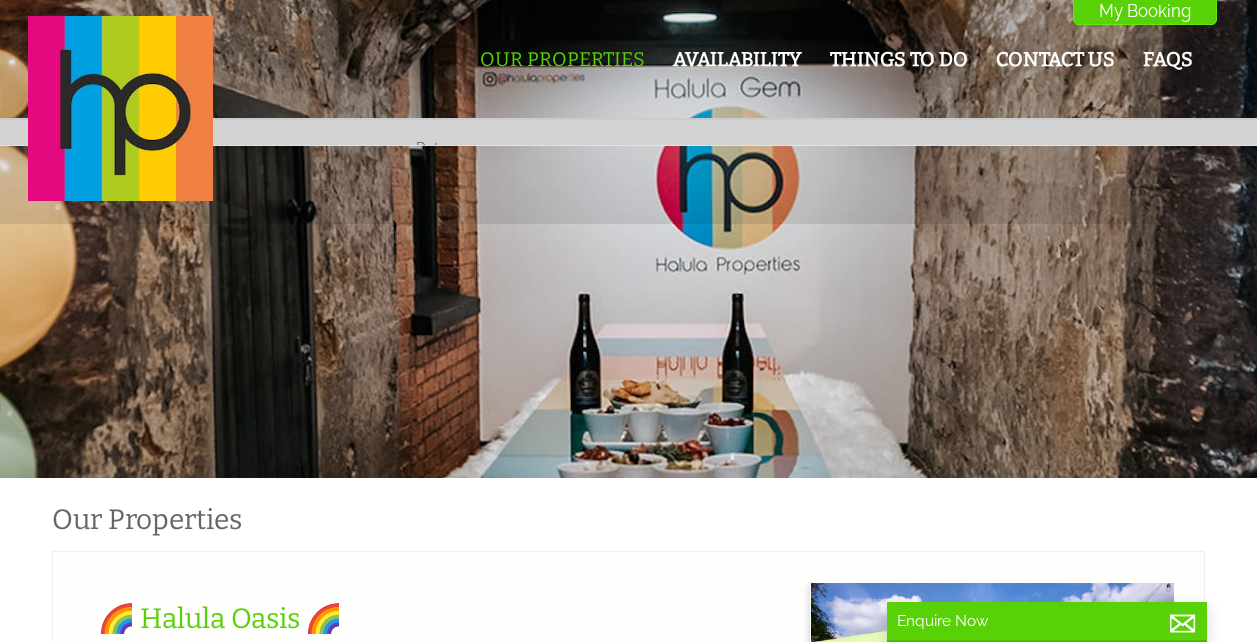 scroll, scrollTop: 80, scrollLeft: 0, axis: vertical 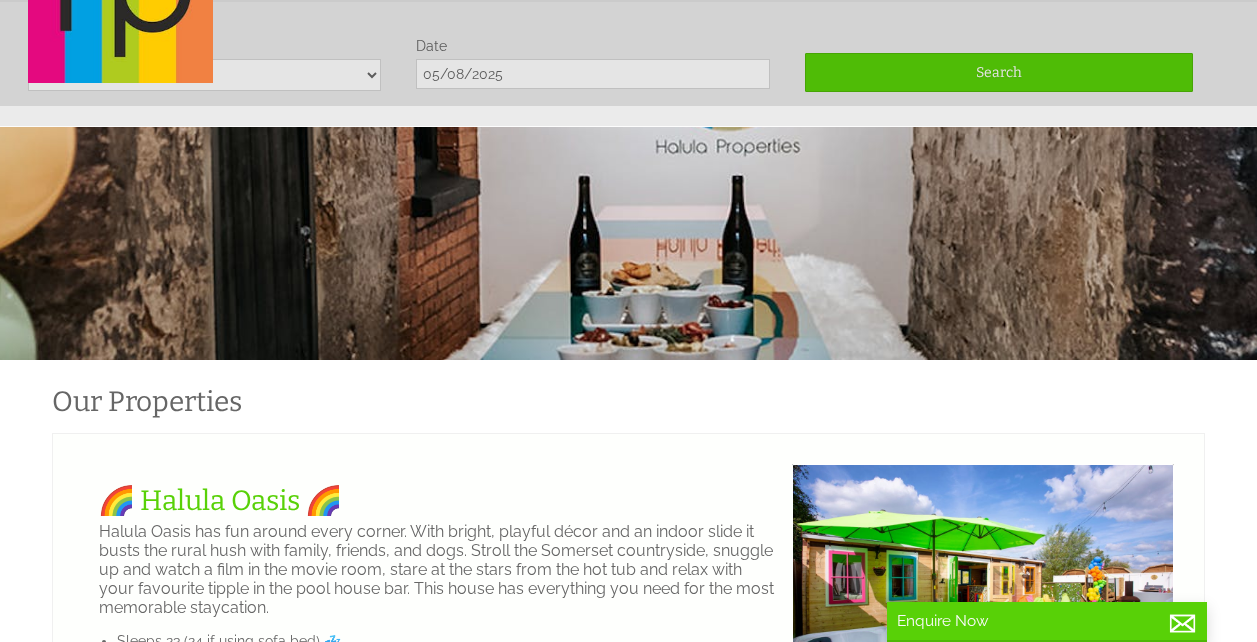 click on "Our Properties
Availability
Things To Do
Contact Us
FAQs
My Booking
My Booking" at bounding box center [616, -8] 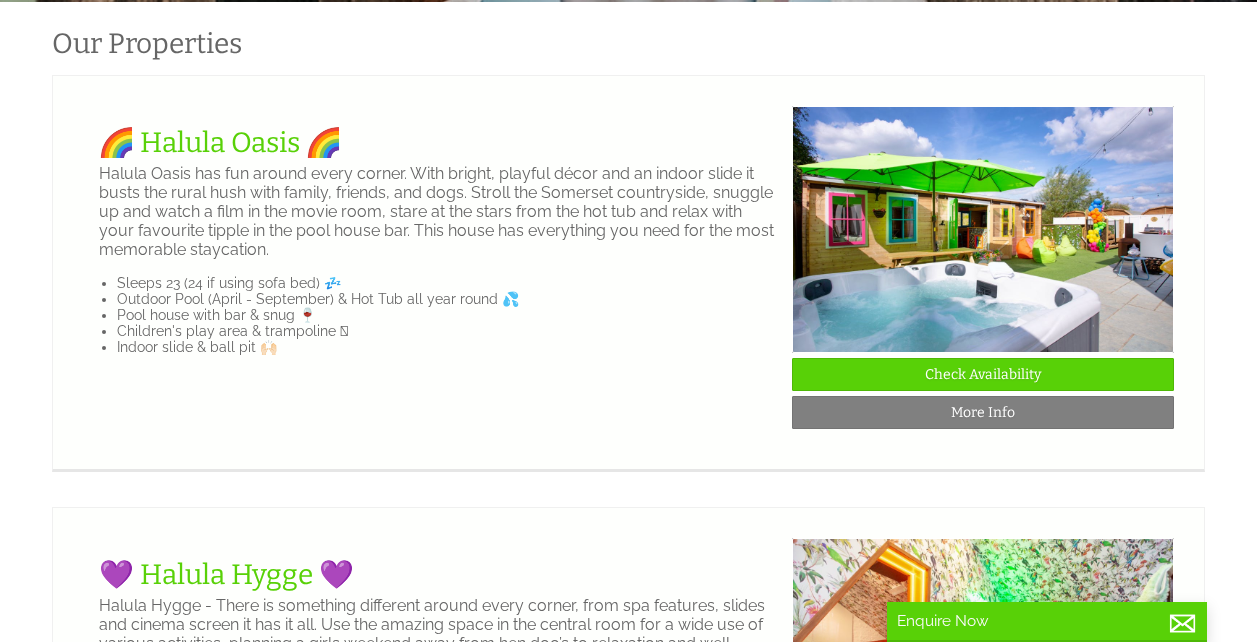 scroll, scrollTop: 477, scrollLeft: 0, axis: vertical 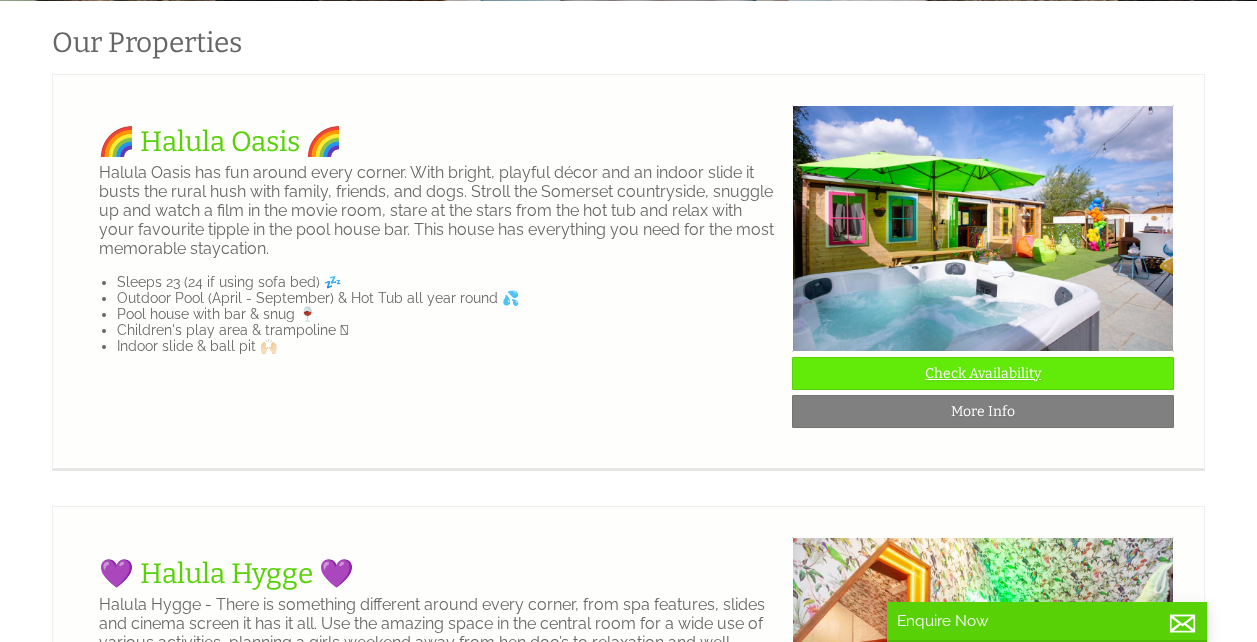 click on "Check Availability" at bounding box center (983, 373) 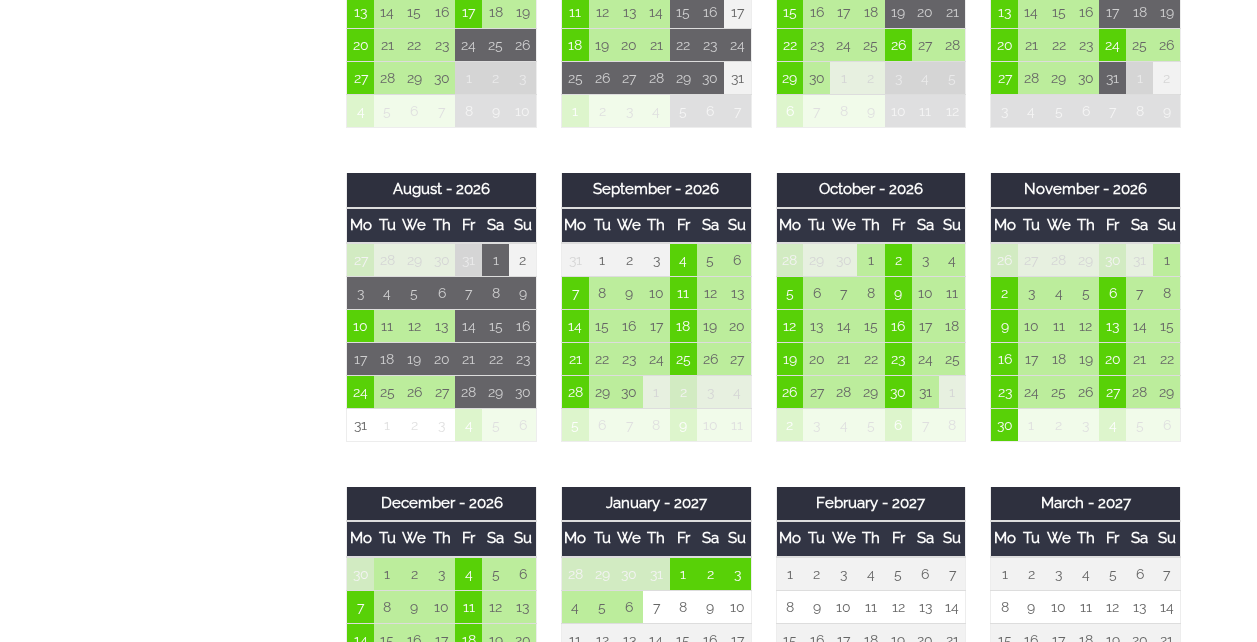 scroll, scrollTop: 1368, scrollLeft: 0, axis: vertical 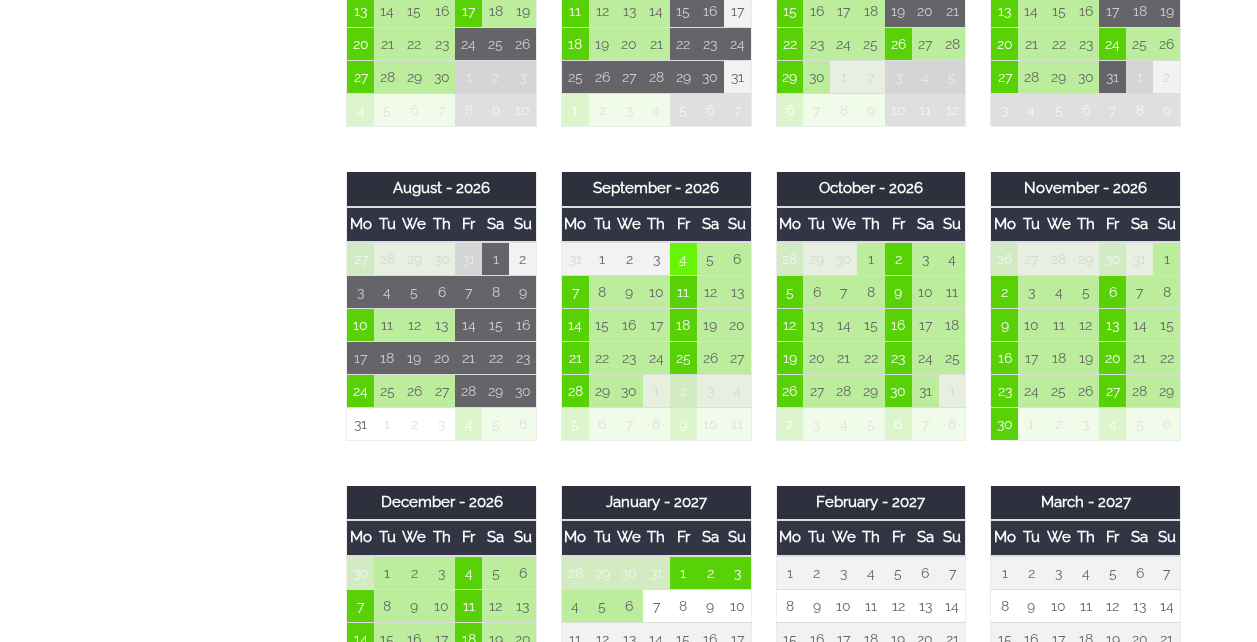 click on "4" at bounding box center (683, 259) 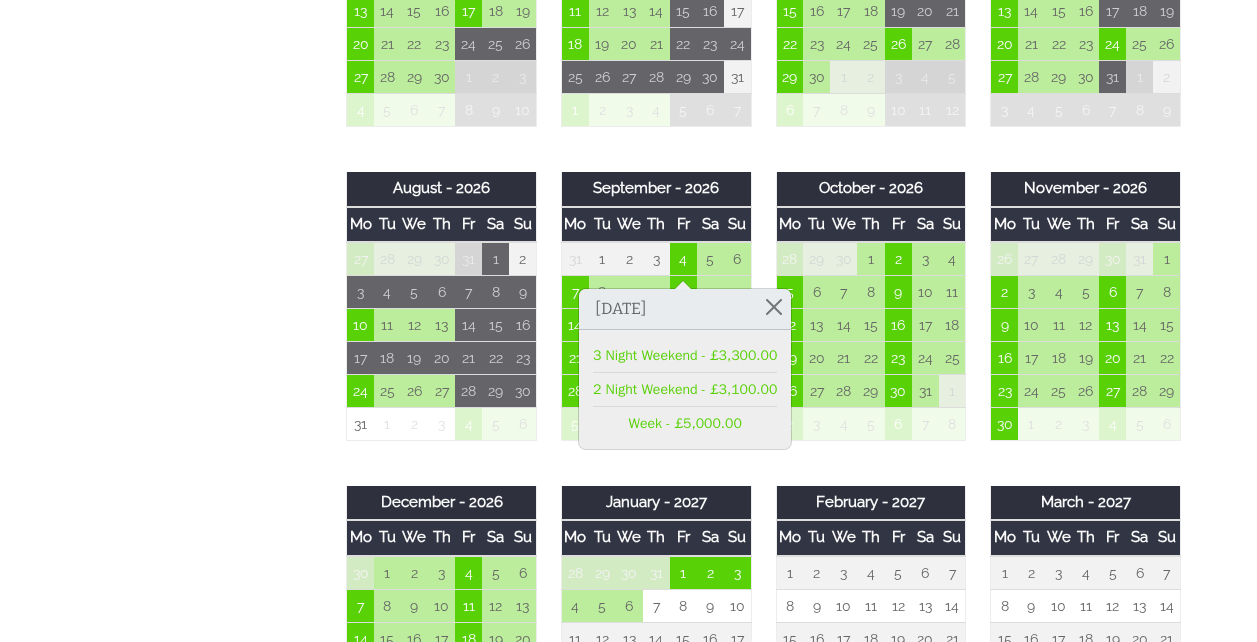 click on "[MONTH] - [YEAR]
Mo
Tu
We
Th
Fr
Sa
Su
28
29
30
31
1
2
3
4
5
6
7
8
9
10
11
12" at bounding box center [763, 170] 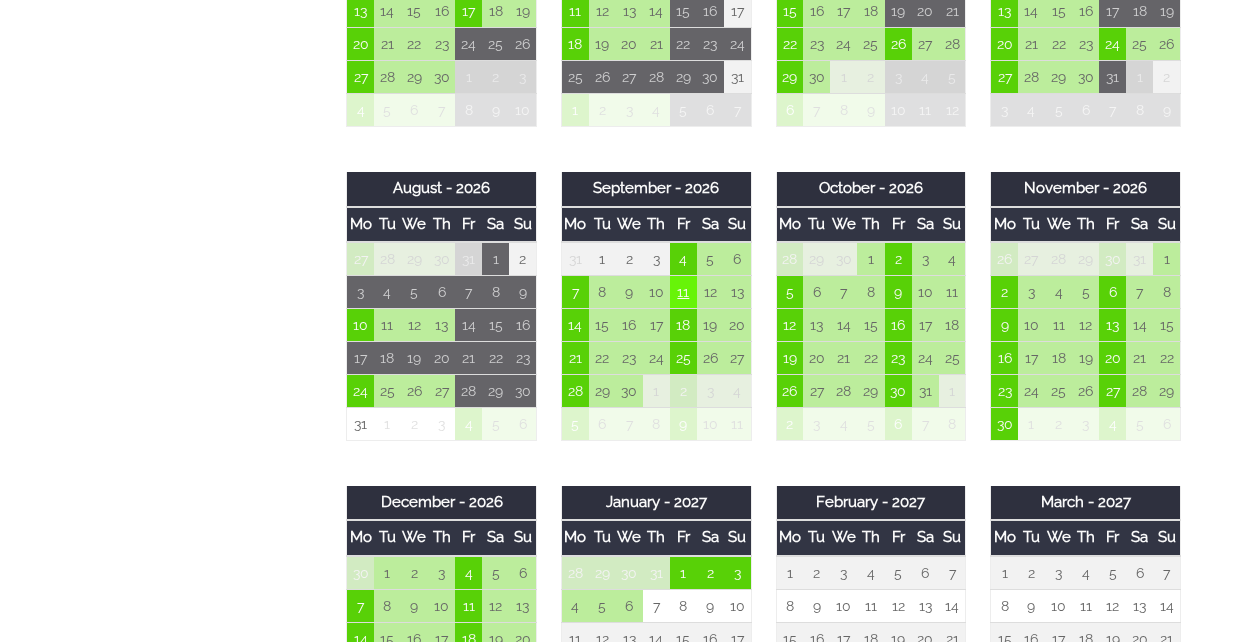 click on "11" at bounding box center [683, 292] 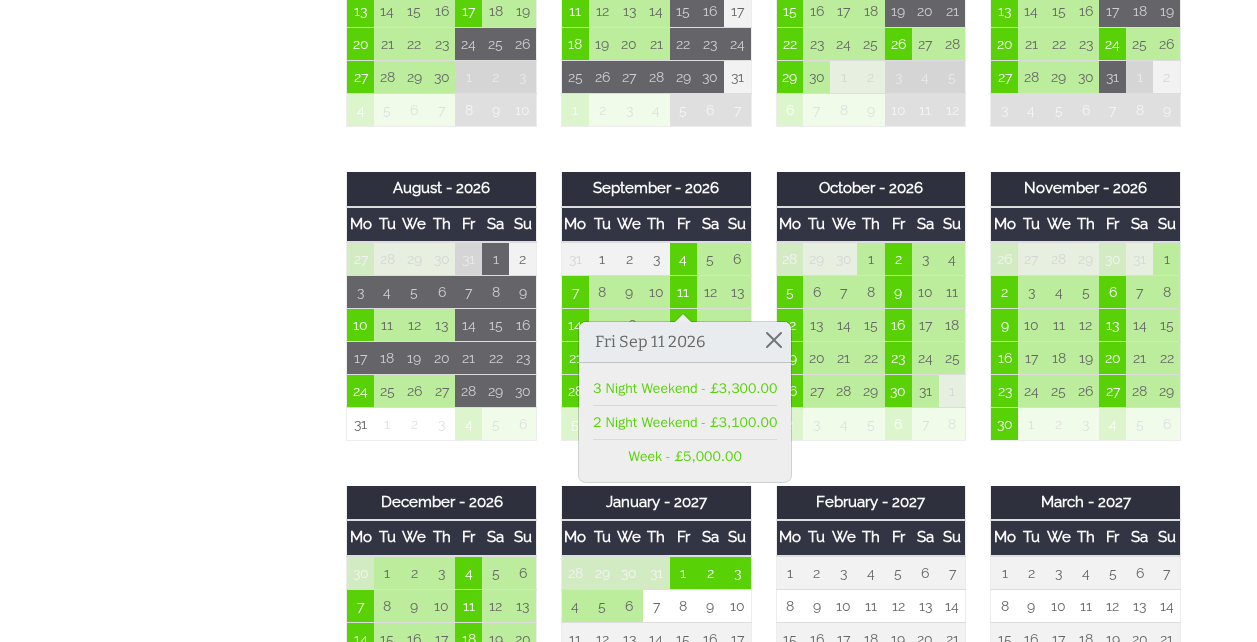 click on "Properties
🌈 Halula Oasis 🌈
Overview
Video
Gallery
Availability
Things To Do
Enhance Your Stay
Places To Eat & Drink
Floor Plans
Extras
T&Cs
Prices and Availability
You can browse the calendar to find an available start date for your stay by clicking on a start date or by entering your Arrival & Departure dates below.
Search for a Stay
Search
Check-In / Check-Out
16:00 / 10:00
Key
Available Start Date
Available
Booked" at bounding box center (616, 122) 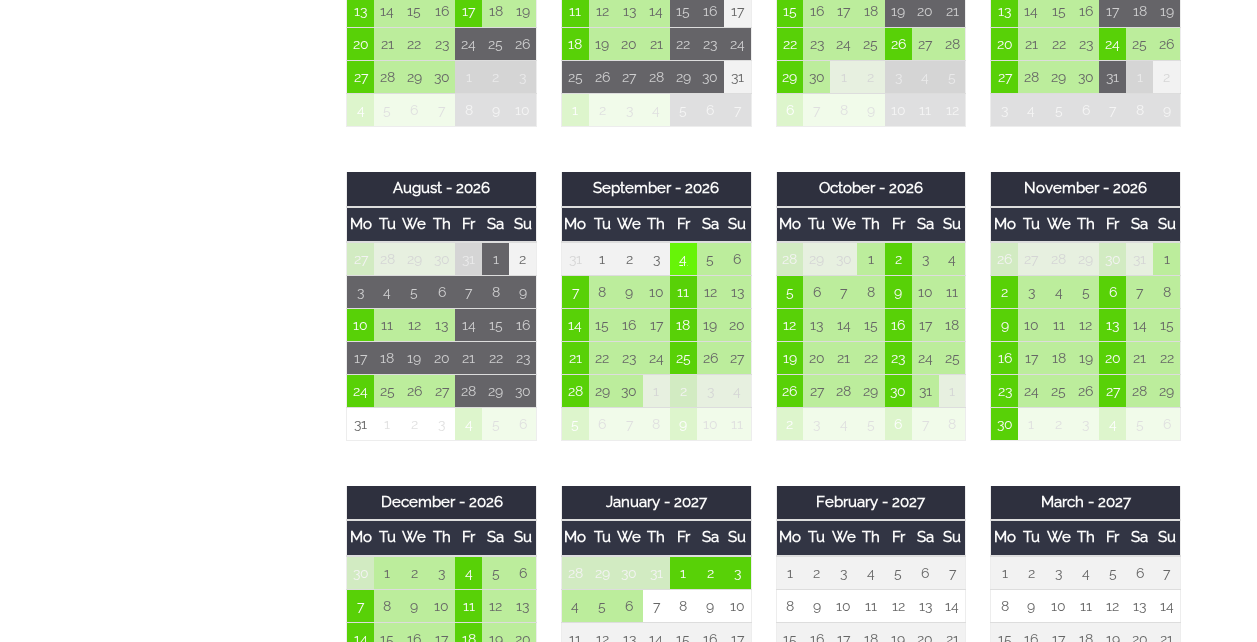 click on "4" at bounding box center (683, 259) 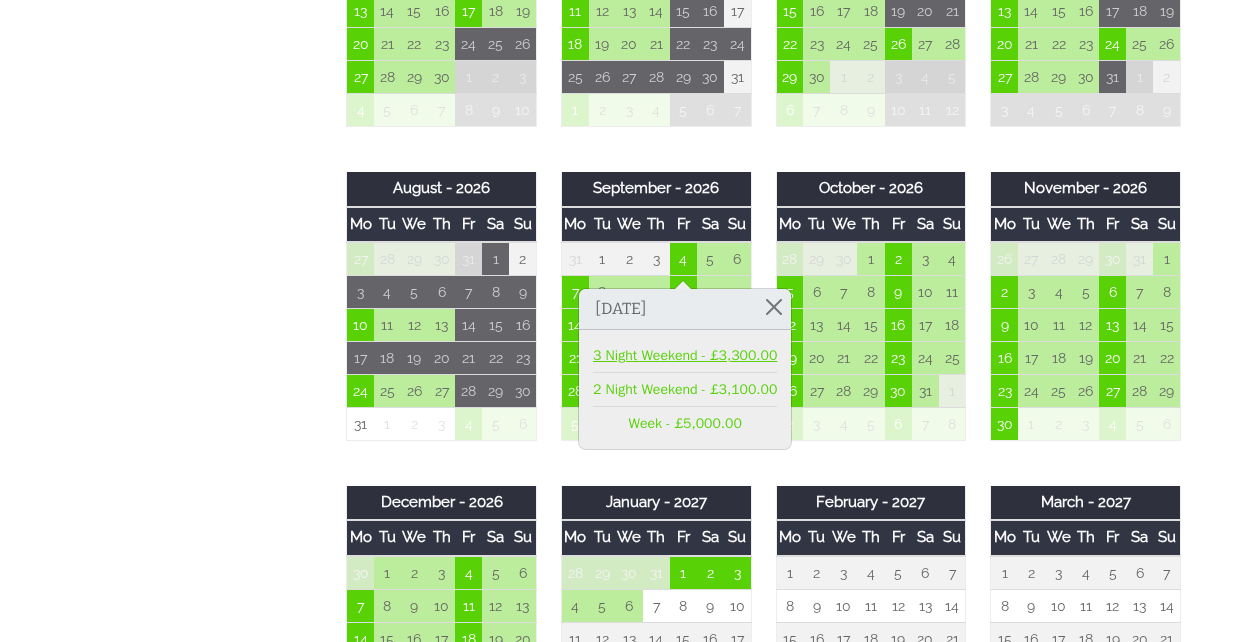 click on "3 Night Weekend  - £3,300.00" at bounding box center [685, 355] 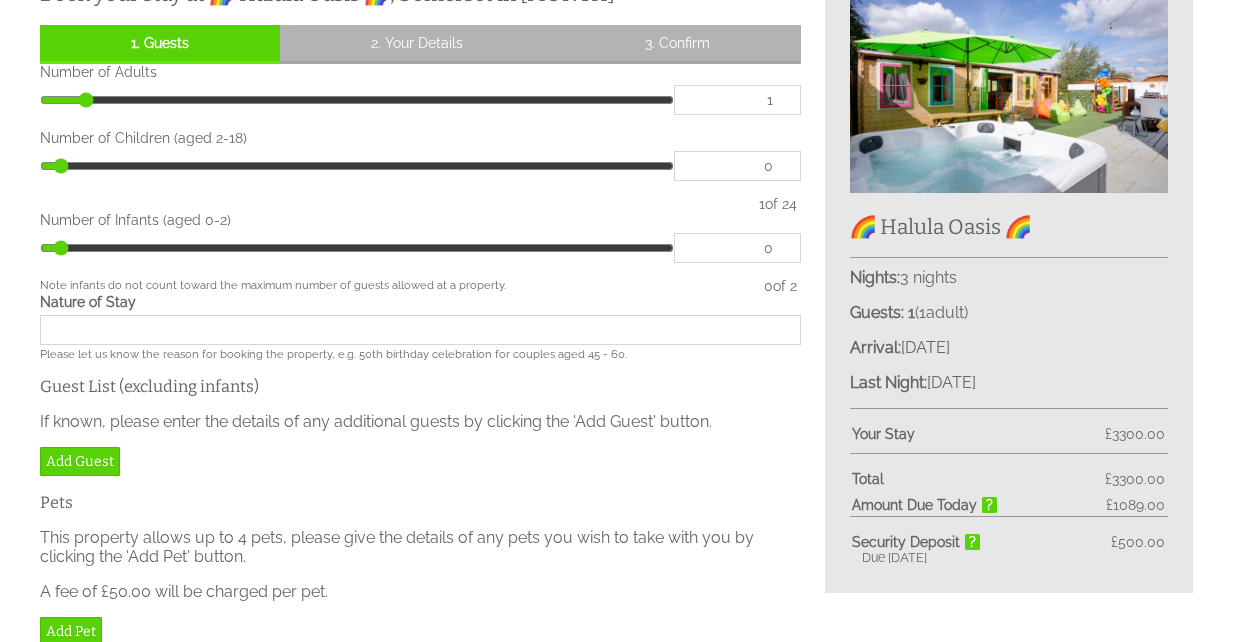 scroll, scrollTop: 533, scrollLeft: 0, axis: vertical 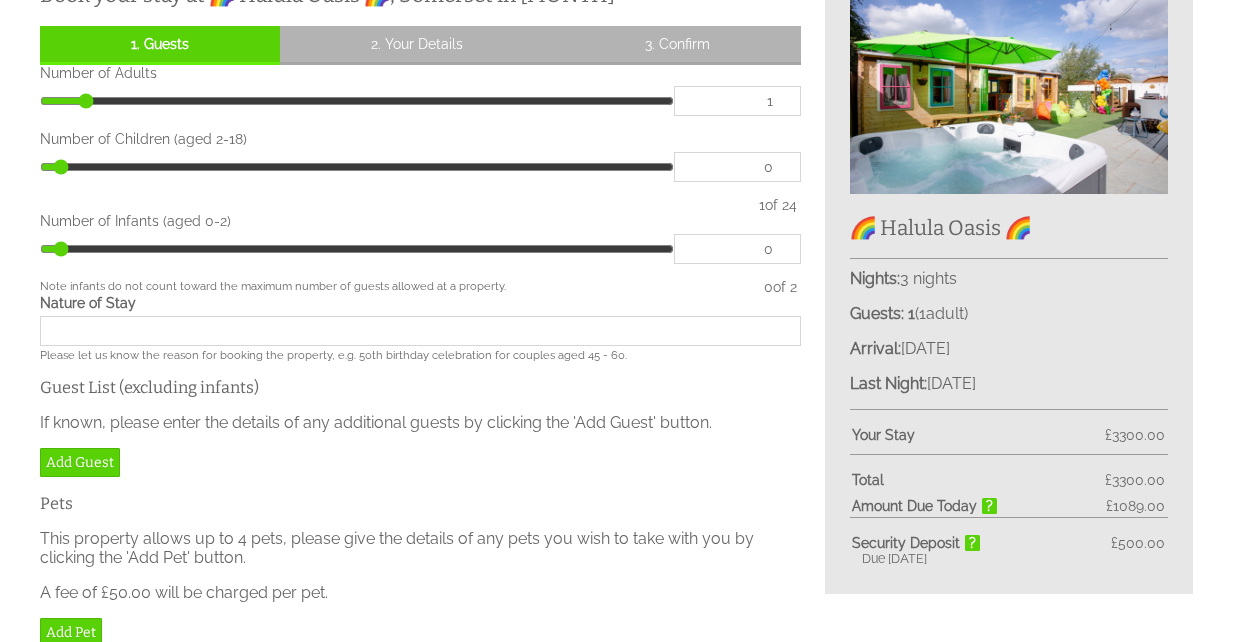 click on "Nature of Stay" at bounding box center [420, 331] 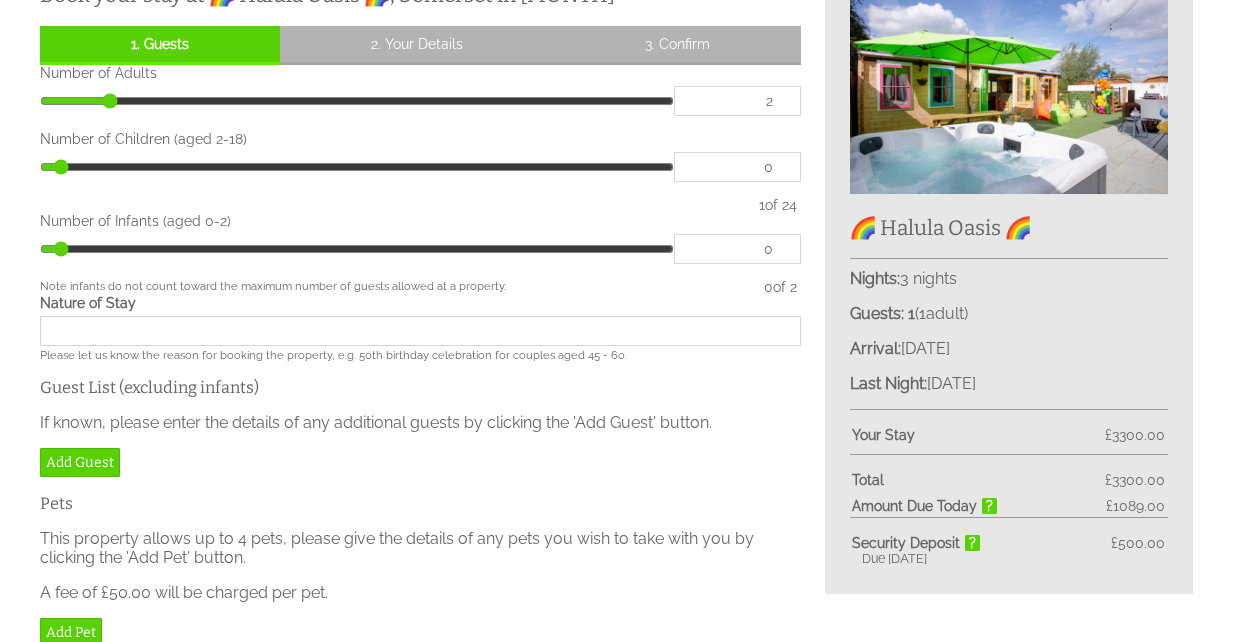 type on "3" 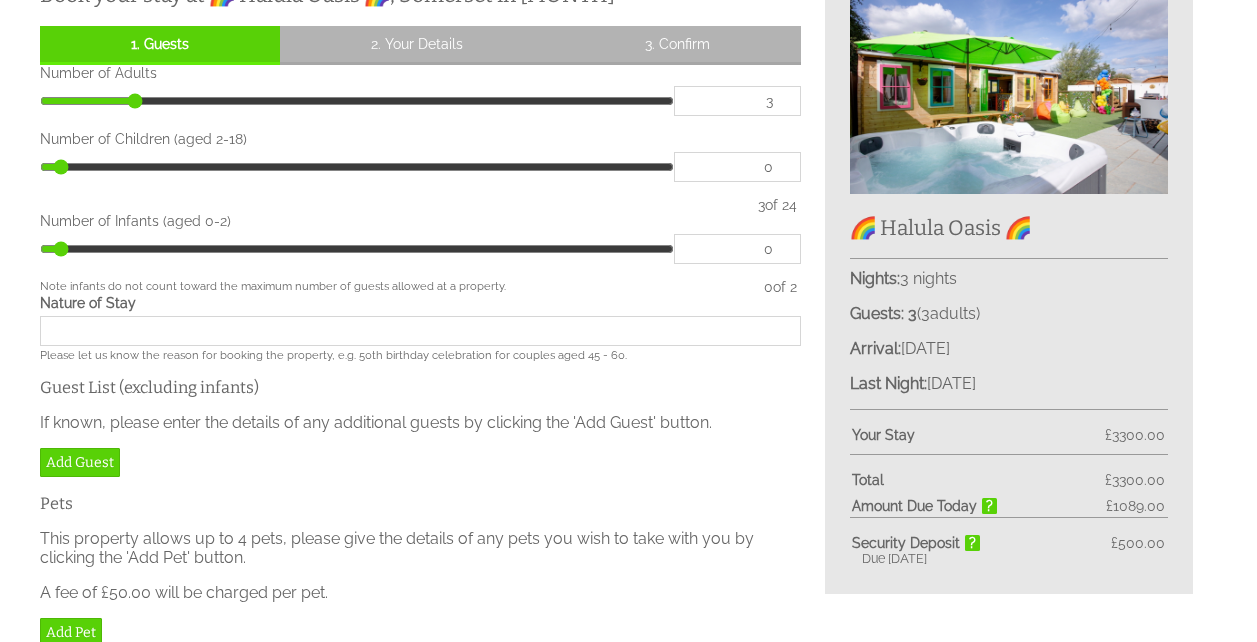 type on "4" 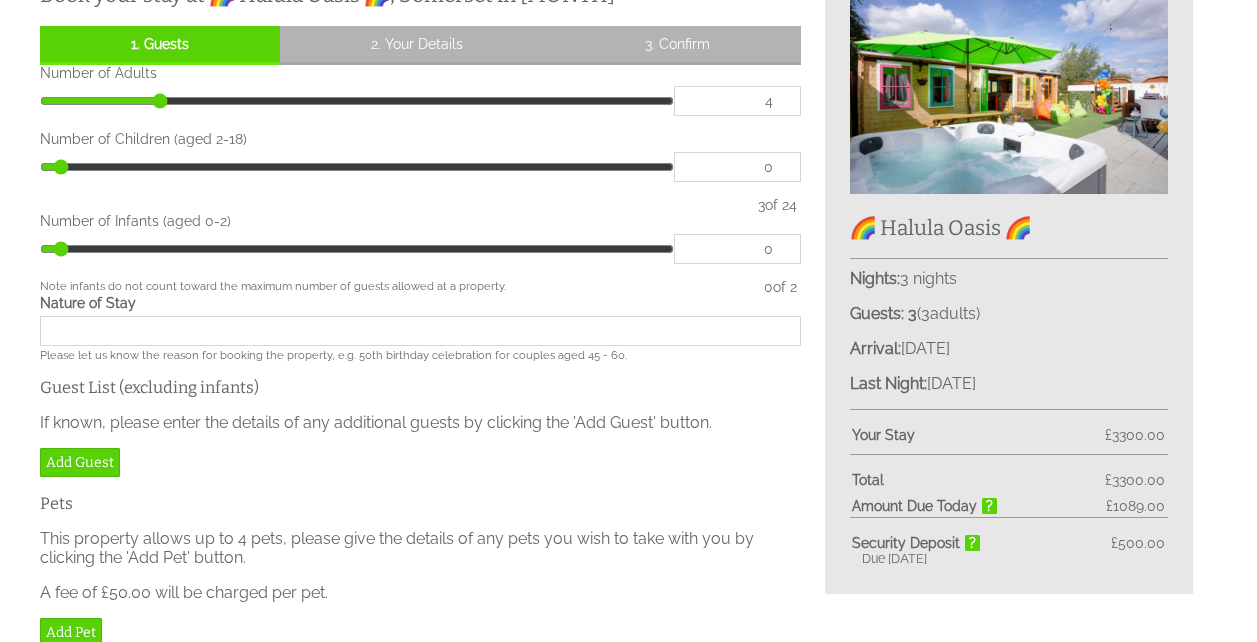 type on "5" 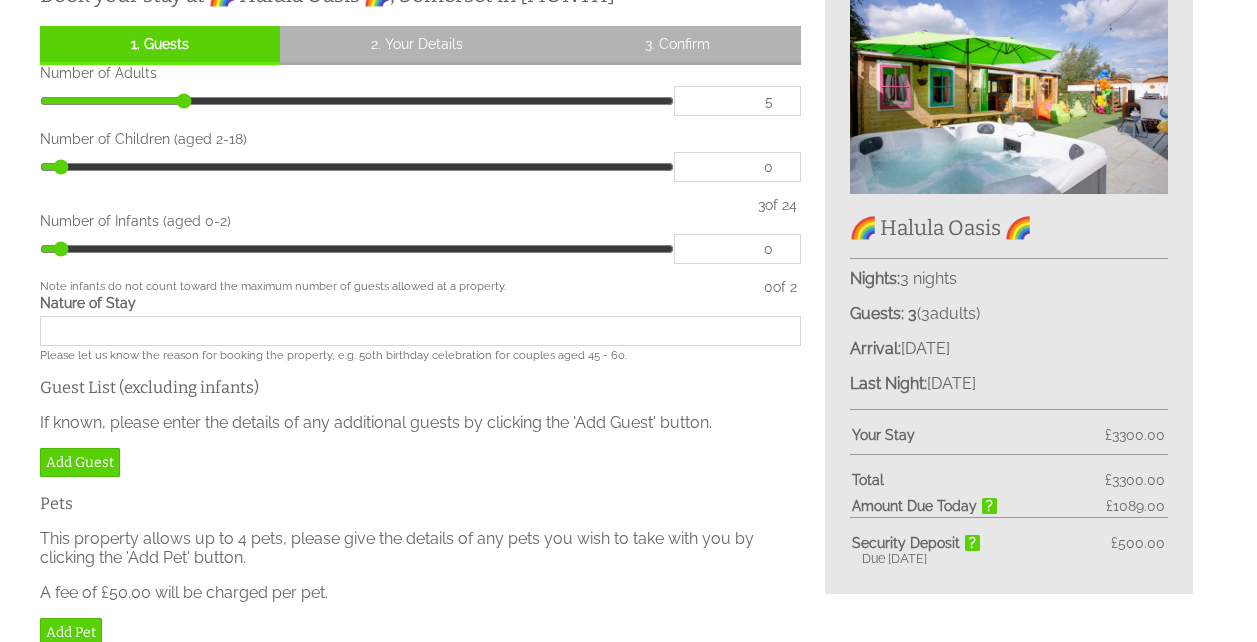type on "6" 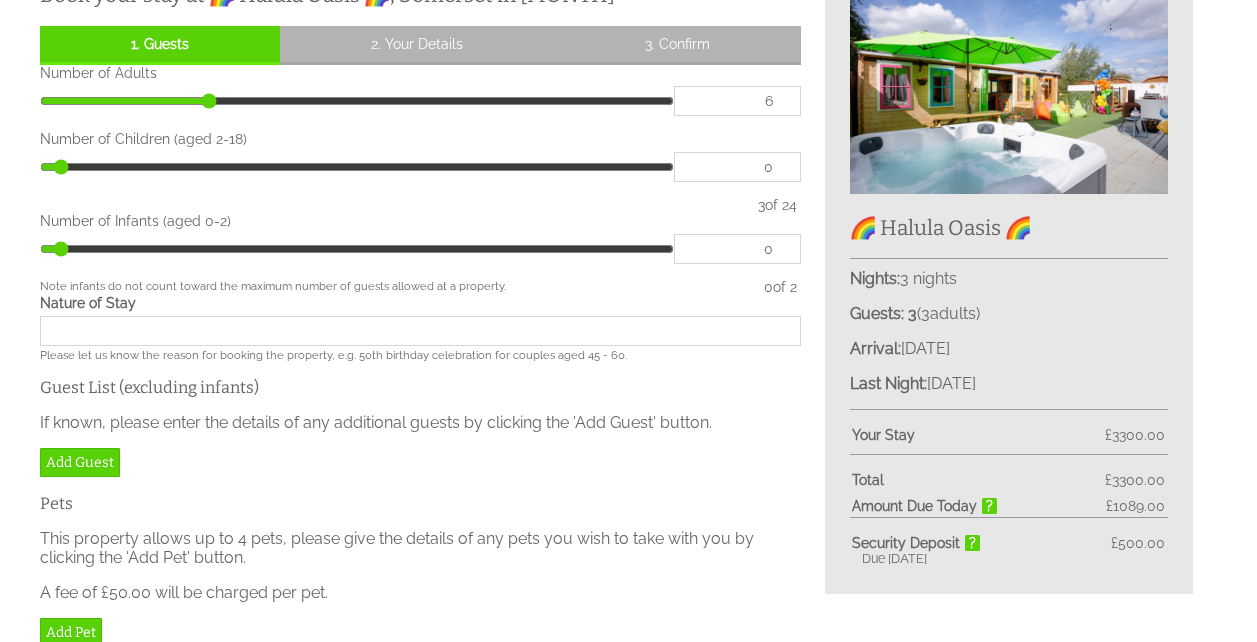 type on "7" 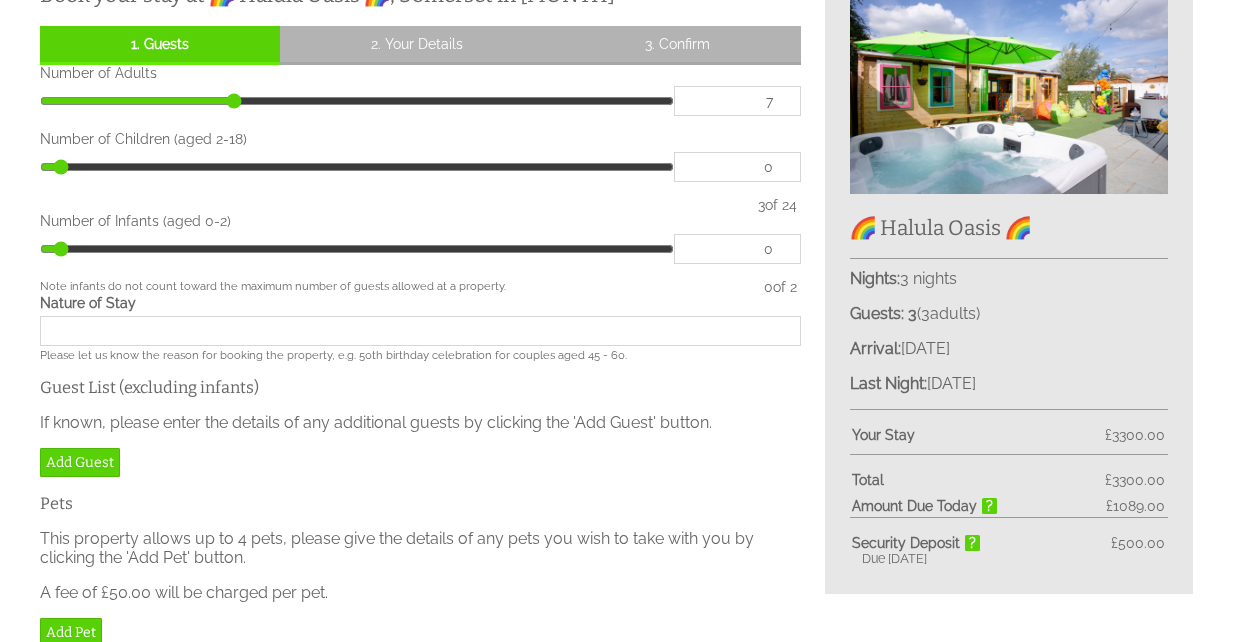 type on "8" 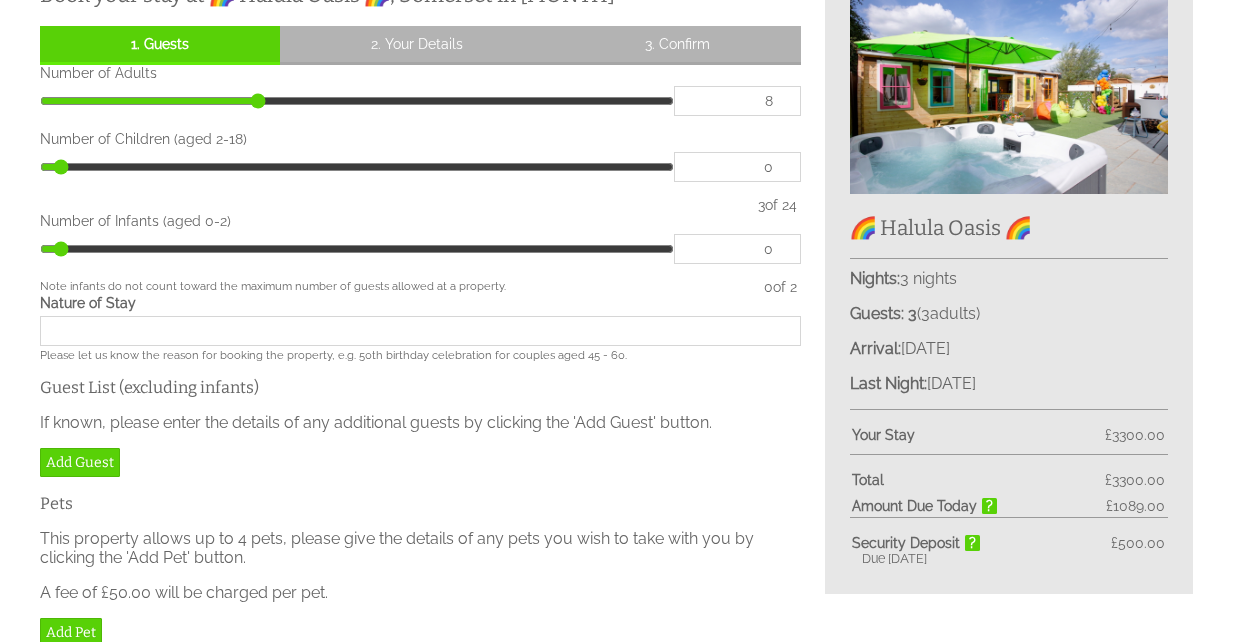 type on "9" 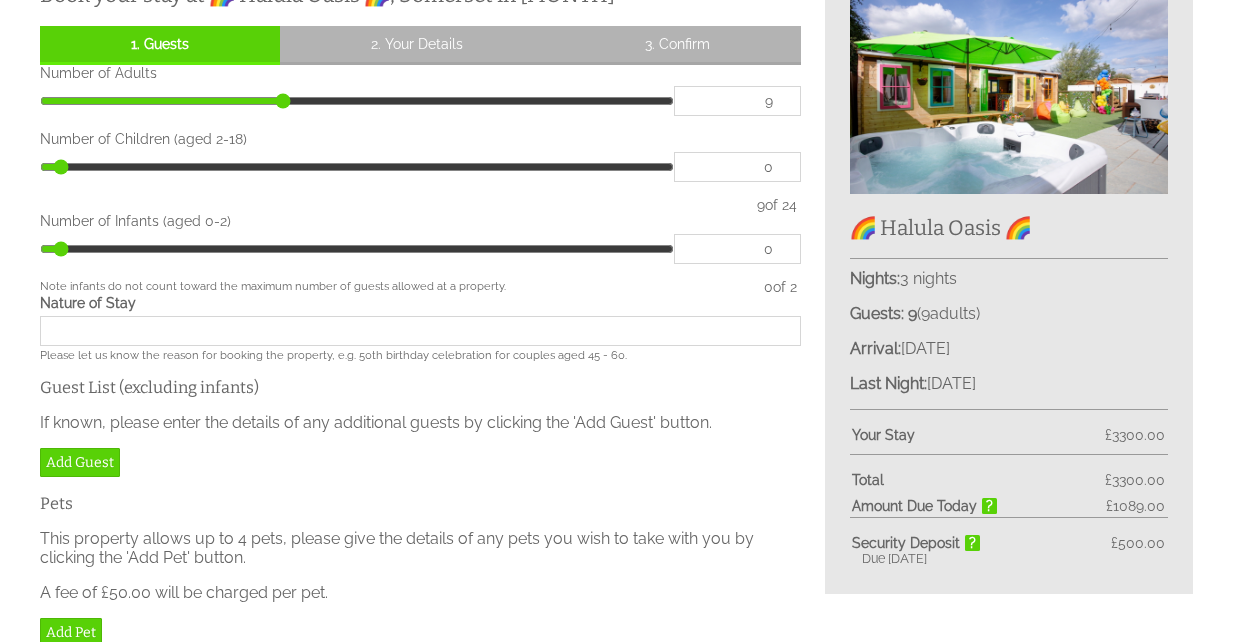 type on "10" 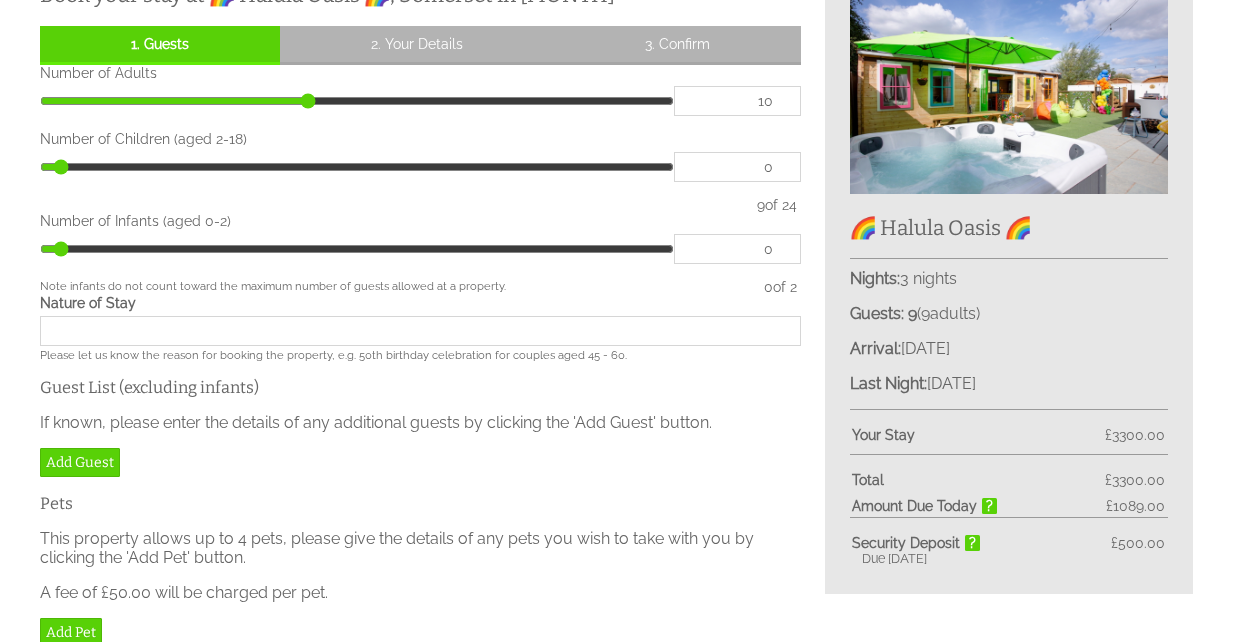 type on "11" 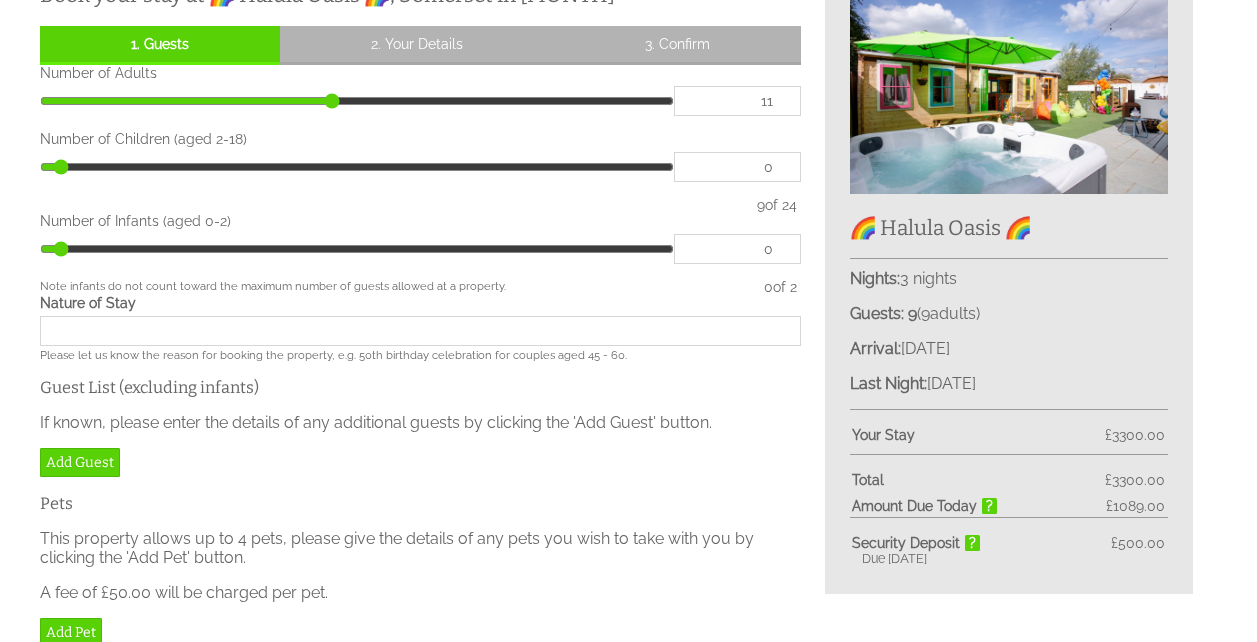 type on "12" 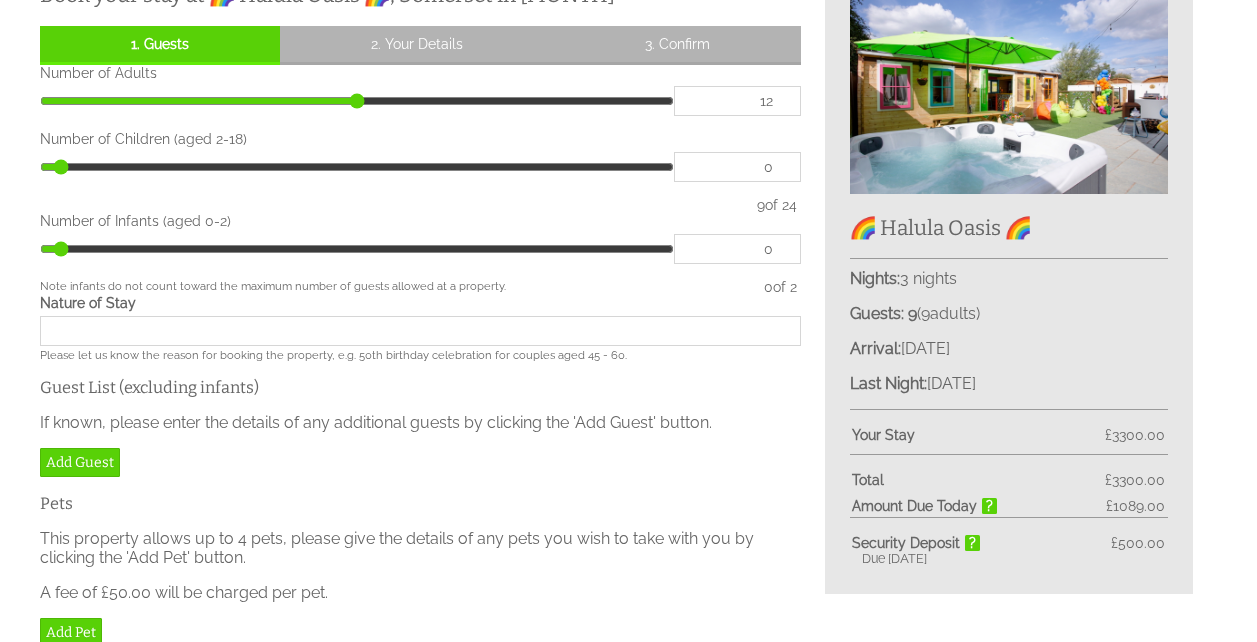 type on "13" 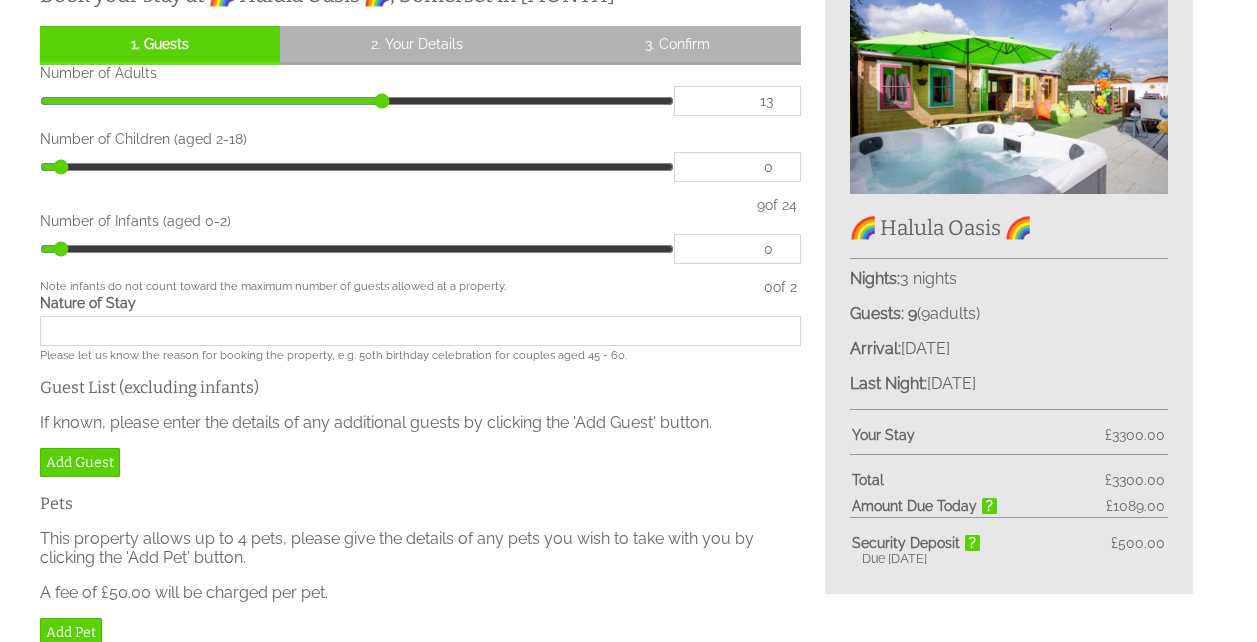 type on "14" 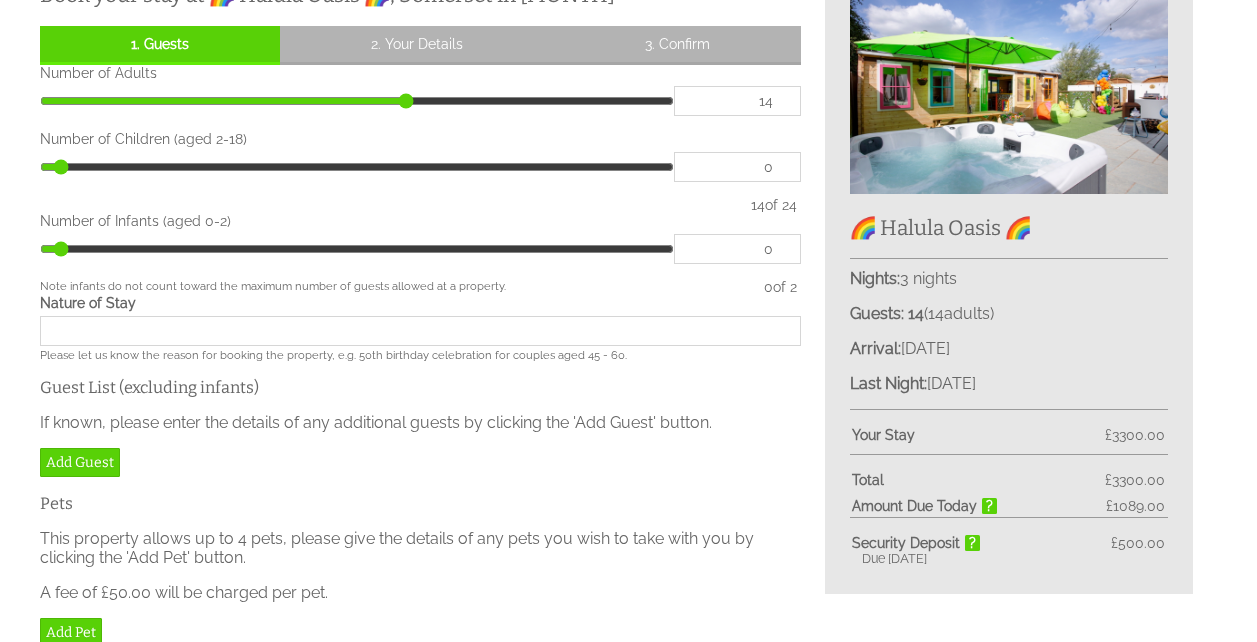 type on "13" 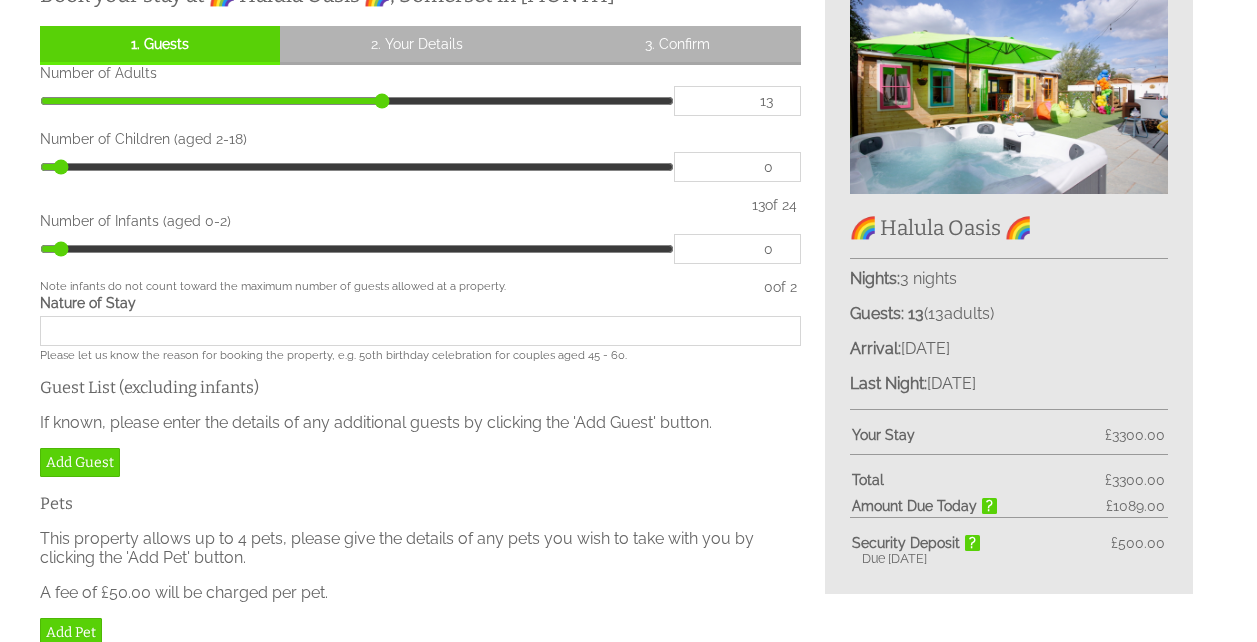 drag, startPoint x: 85, startPoint y: 100, endPoint x: 381, endPoint y: 105, distance: 296.04224 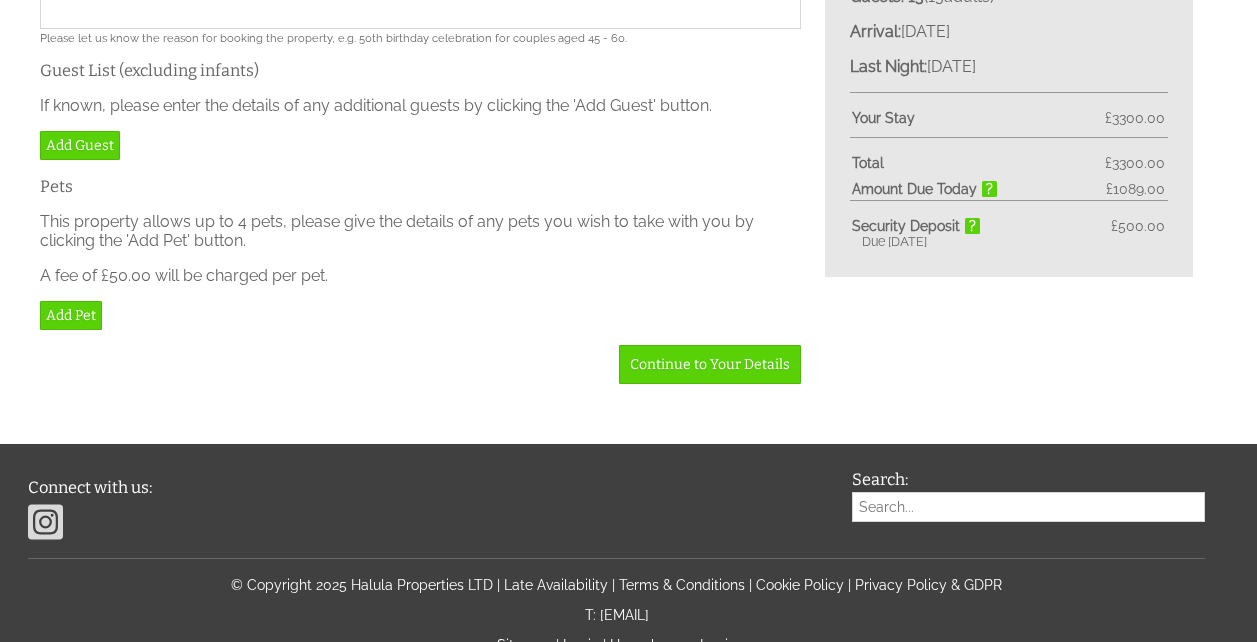 scroll, scrollTop: 731, scrollLeft: 0, axis: vertical 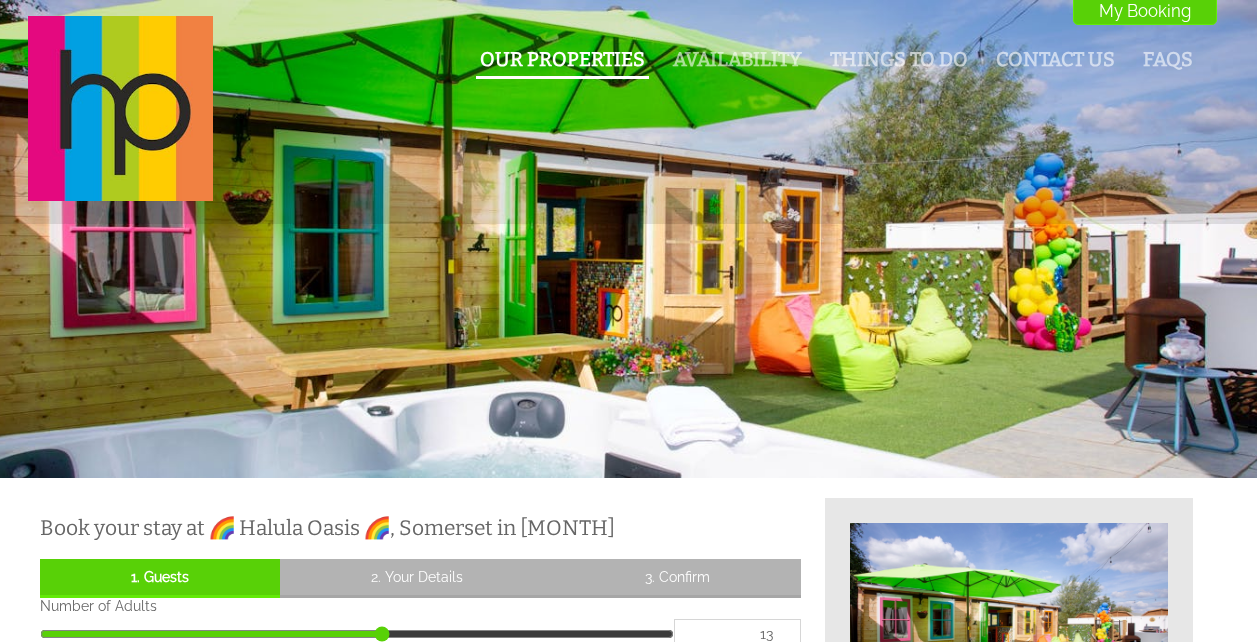 click on "Our Properties" at bounding box center [562, 59] 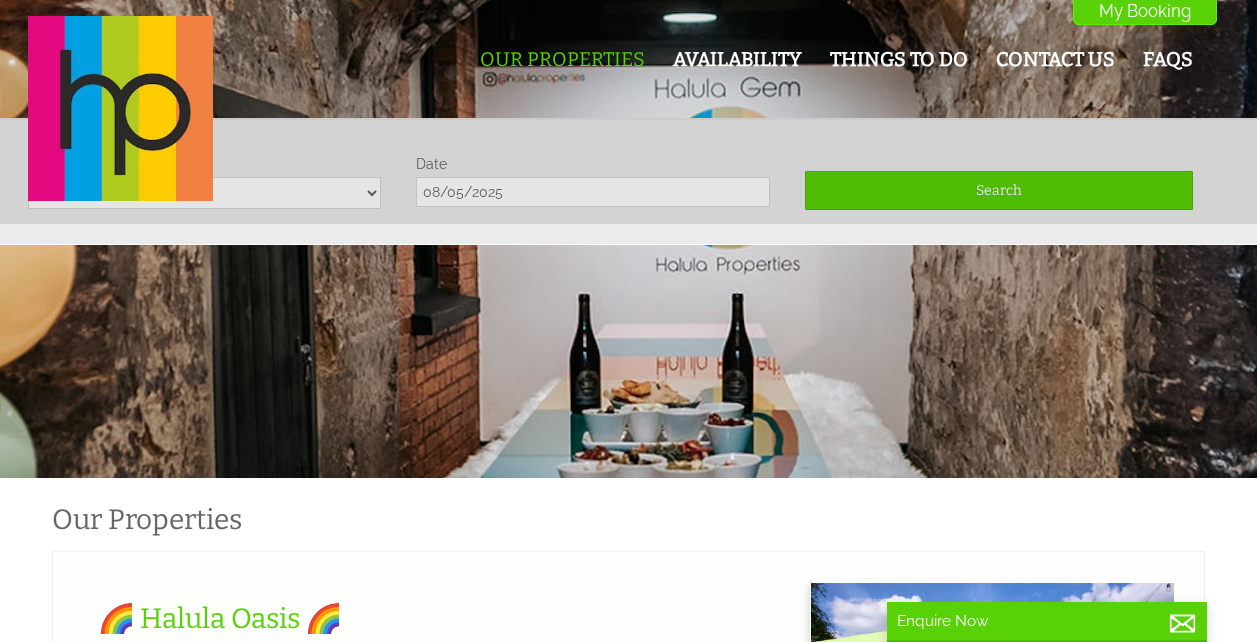 scroll, scrollTop: 0, scrollLeft: 18, axis: horizontal 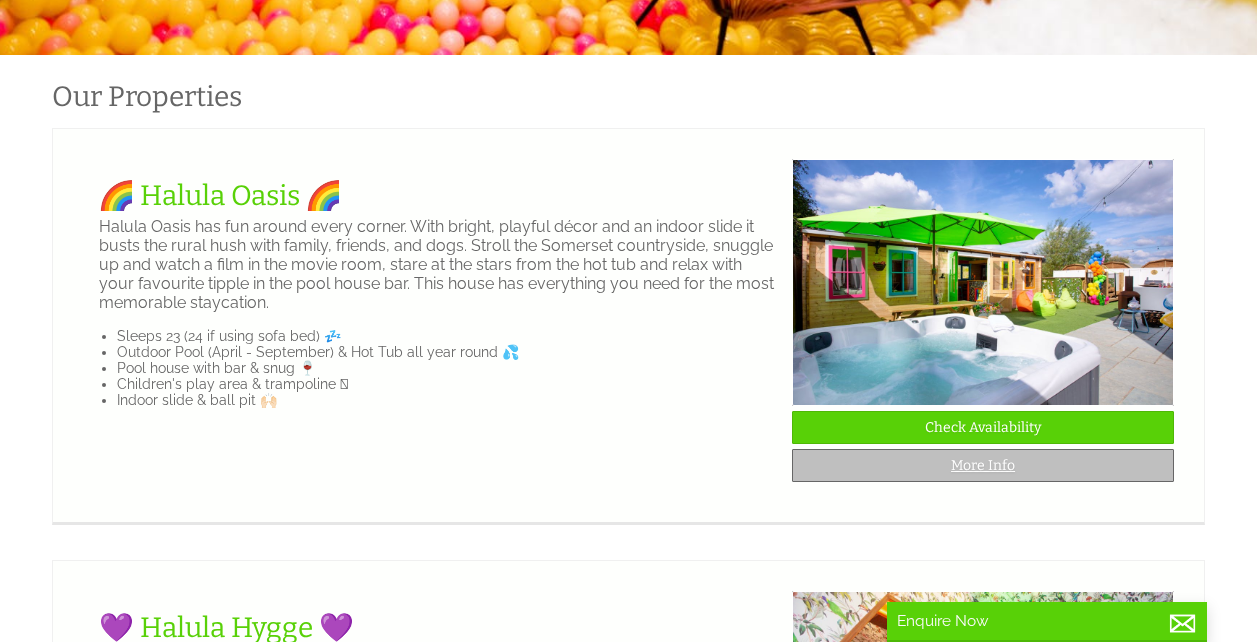 click on "More Info" at bounding box center [983, 465] 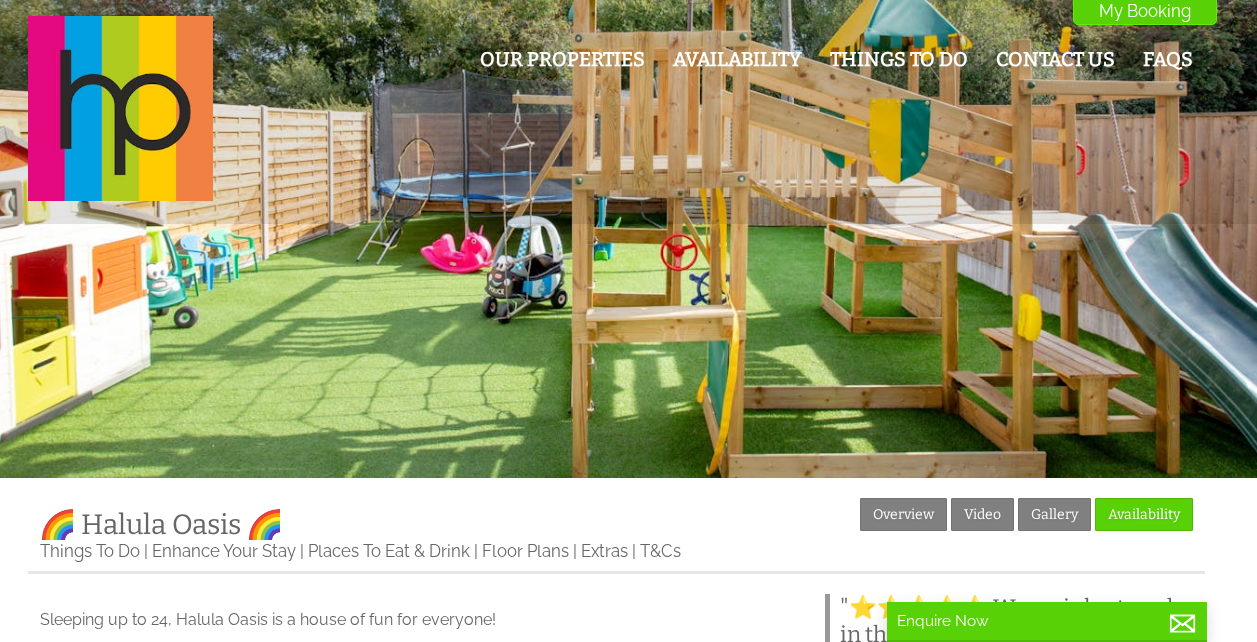 scroll, scrollTop: 261, scrollLeft: 0, axis: vertical 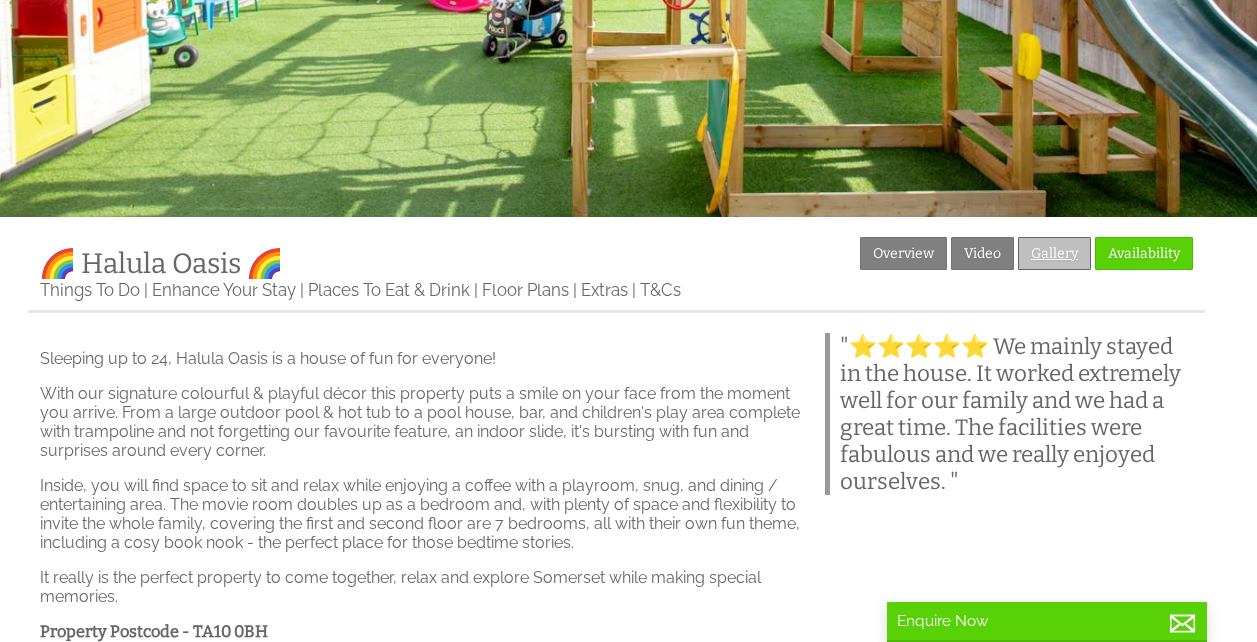 click on "Gallery" at bounding box center [1054, 253] 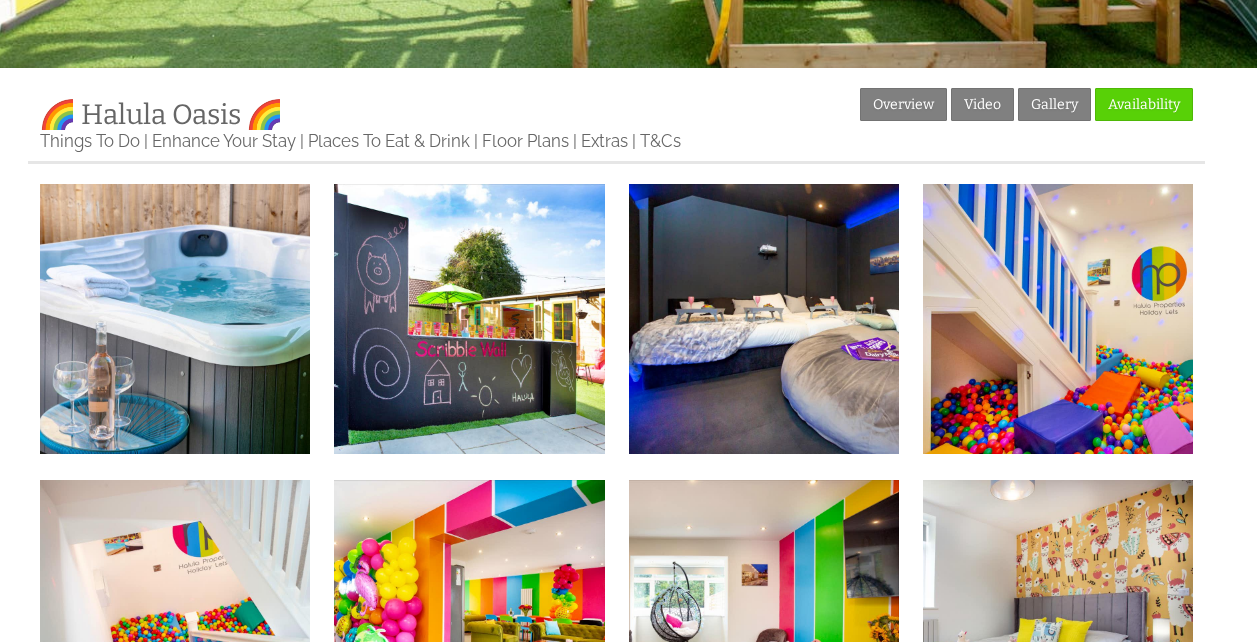 scroll, scrollTop: 411, scrollLeft: 0, axis: vertical 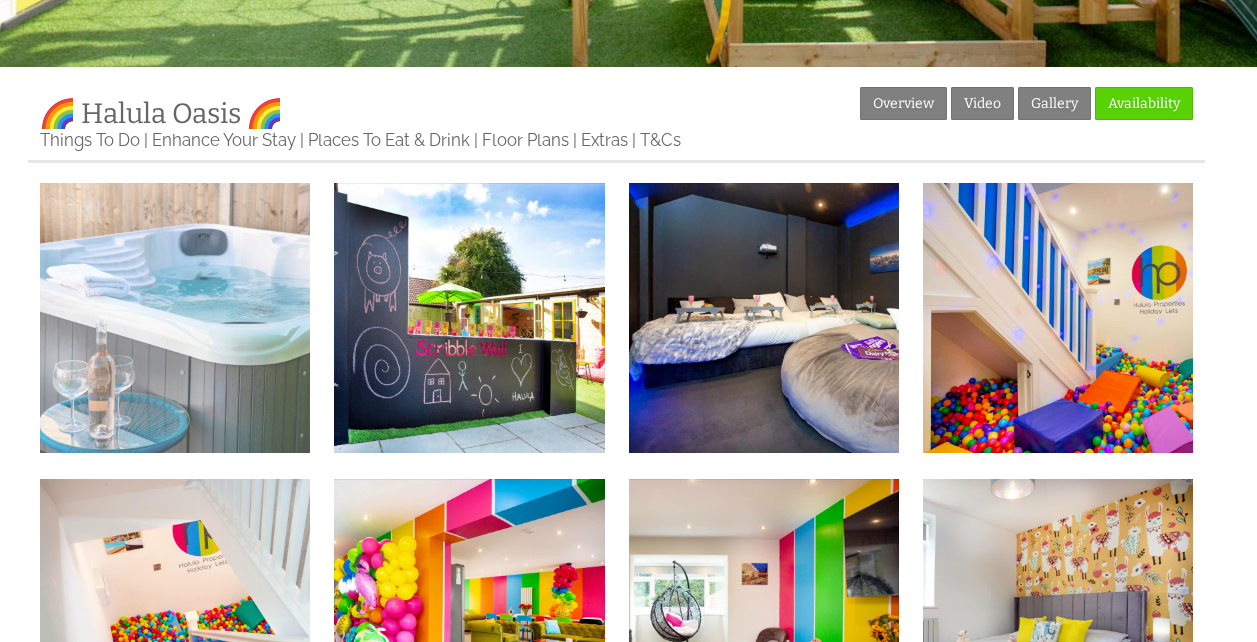 click at bounding box center (175, 318) 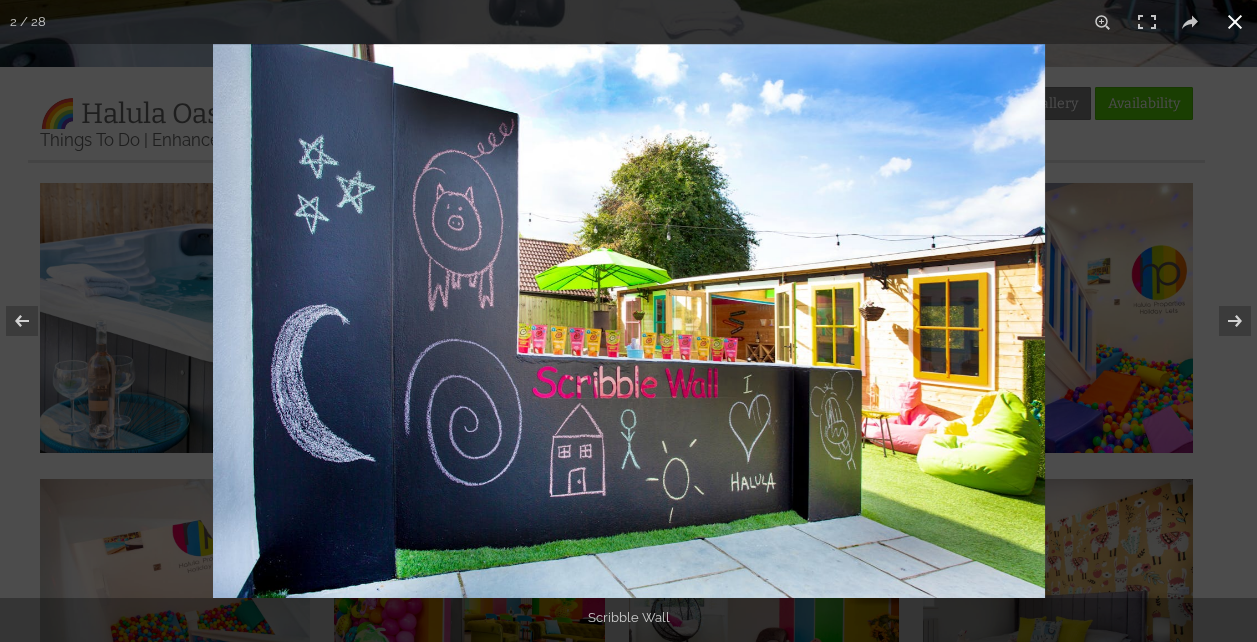 click at bounding box center [841, 365] 